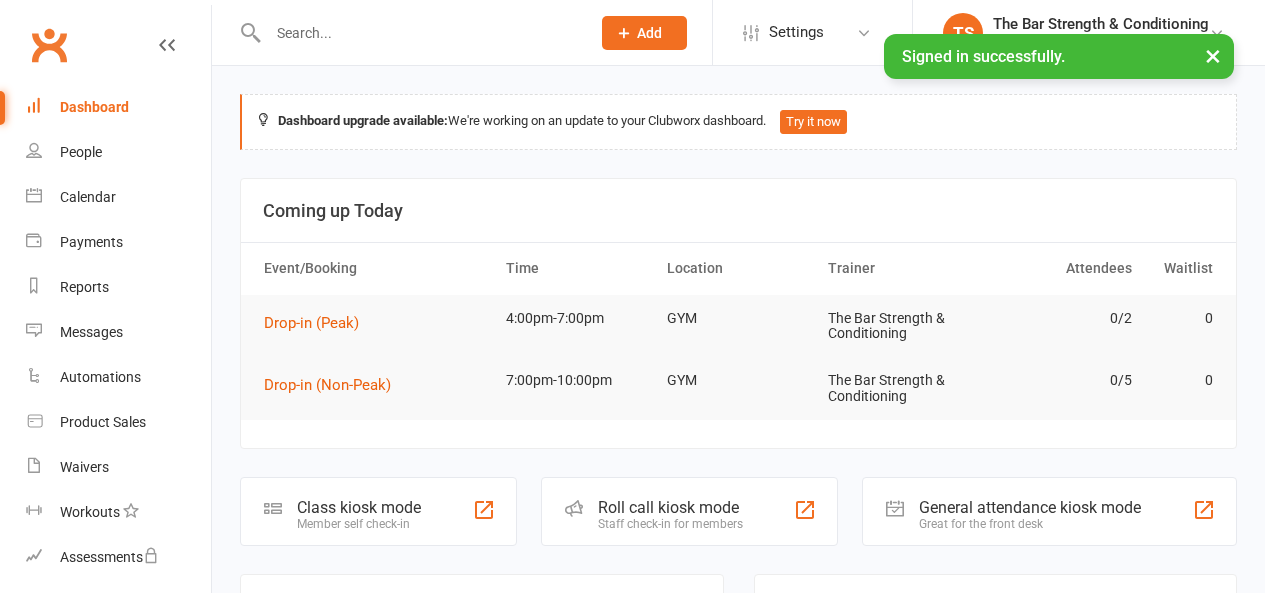 scroll, scrollTop: 0, scrollLeft: 0, axis: both 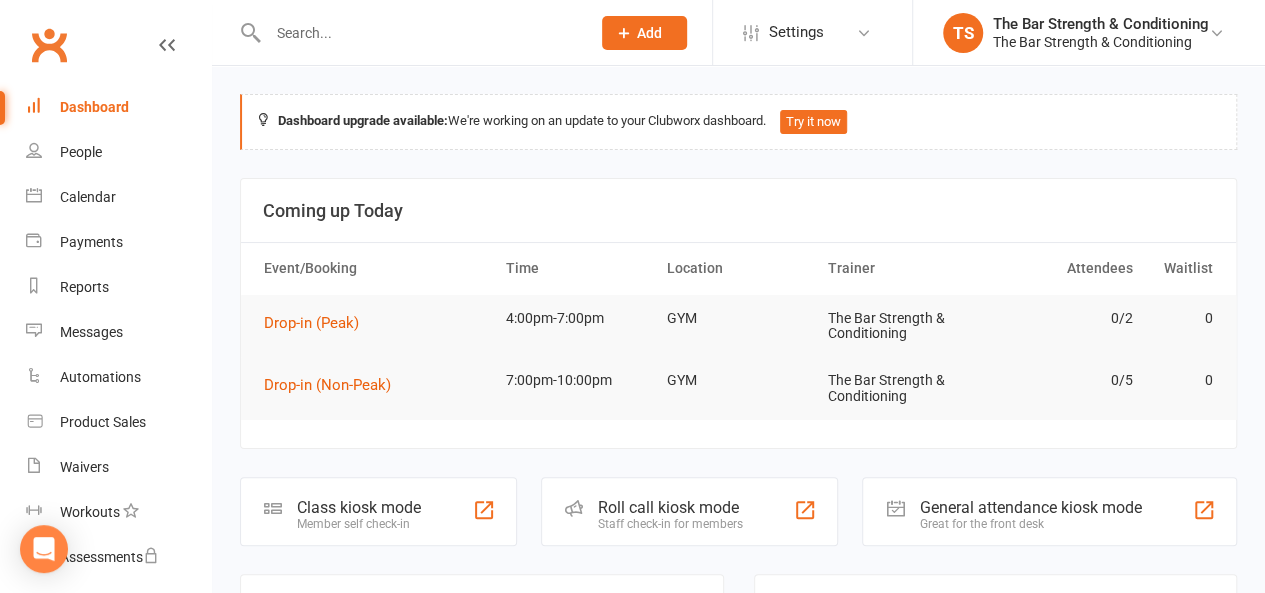 click at bounding box center (408, 32) 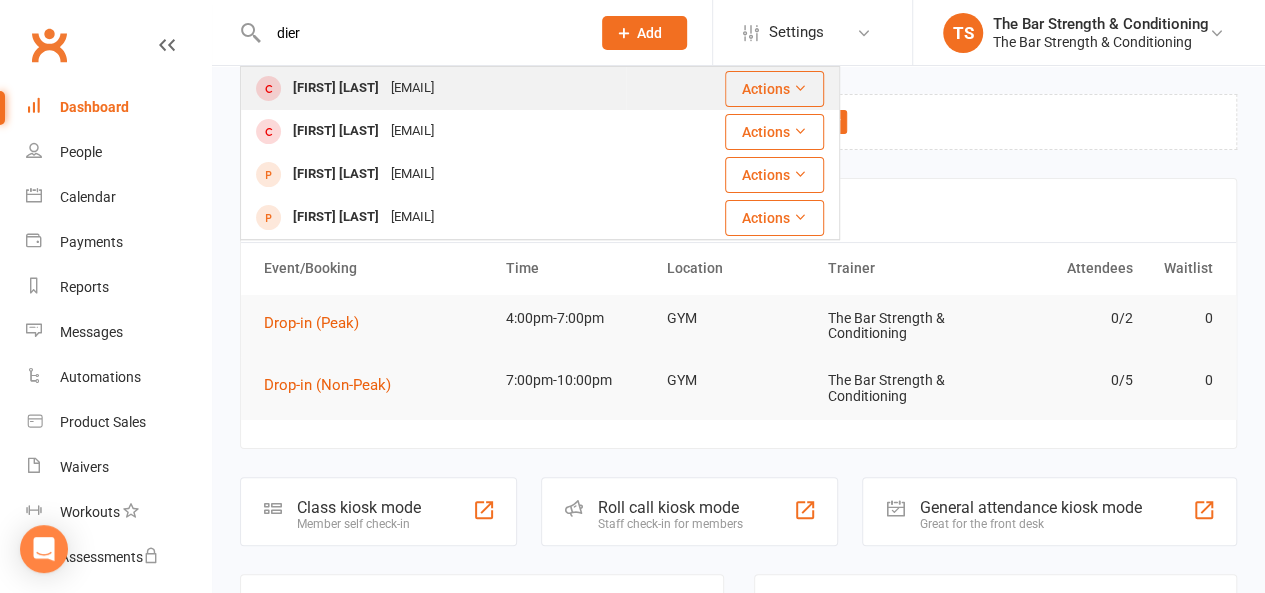 type on "dier" 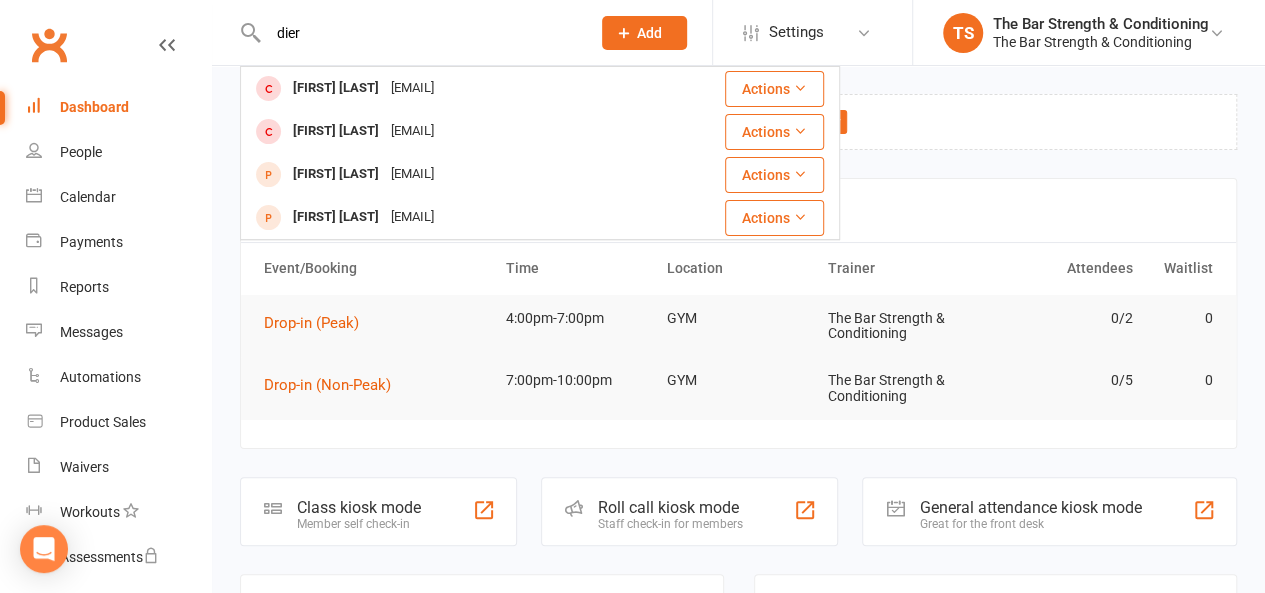 type 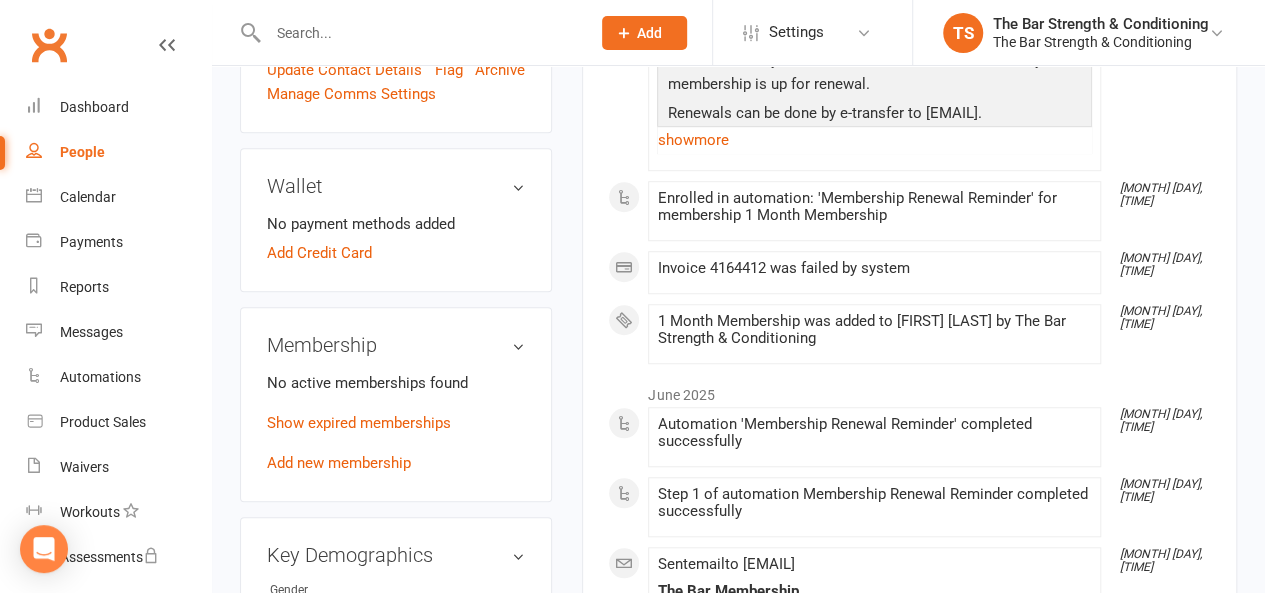 scroll, scrollTop: 600, scrollLeft: 0, axis: vertical 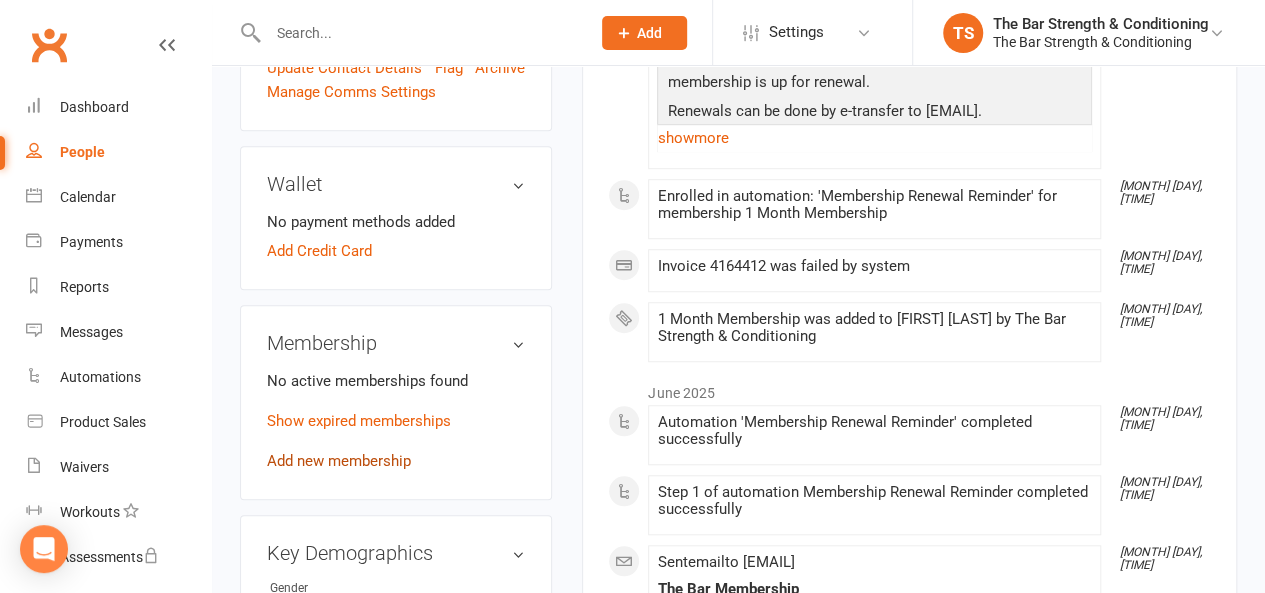 click on "Add new membership" at bounding box center (339, 461) 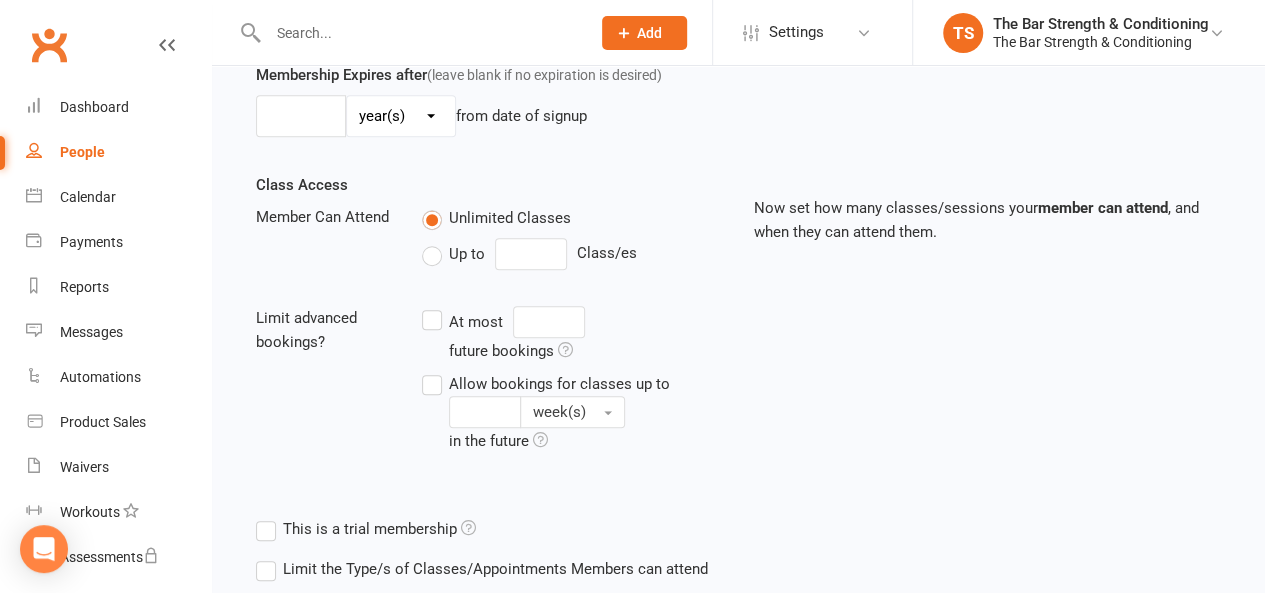 scroll, scrollTop: 0, scrollLeft: 0, axis: both 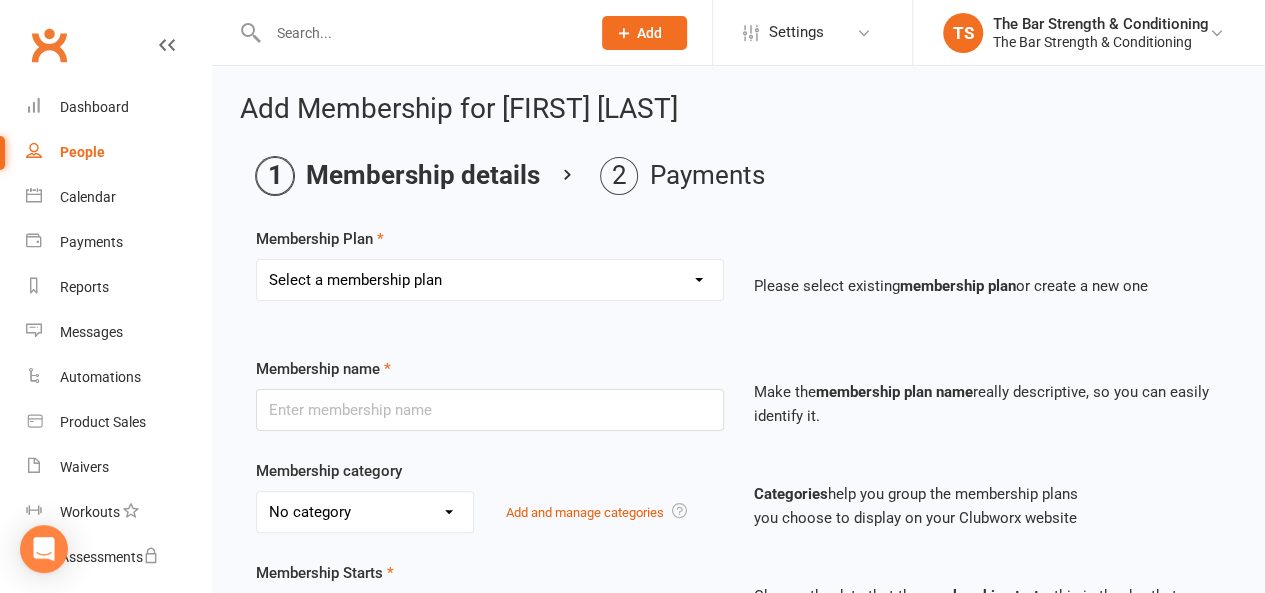 click on "Select a membership plan Create new Membership Plan Single Drop-in Pass 5x Drop-in Pass 1 Month Membership VIP - FREE Single Class Pass 5x Class Pass 10x Class Pass Single Kickboxing/BJJ Workshop Fee" at bounding box center (490, 280) 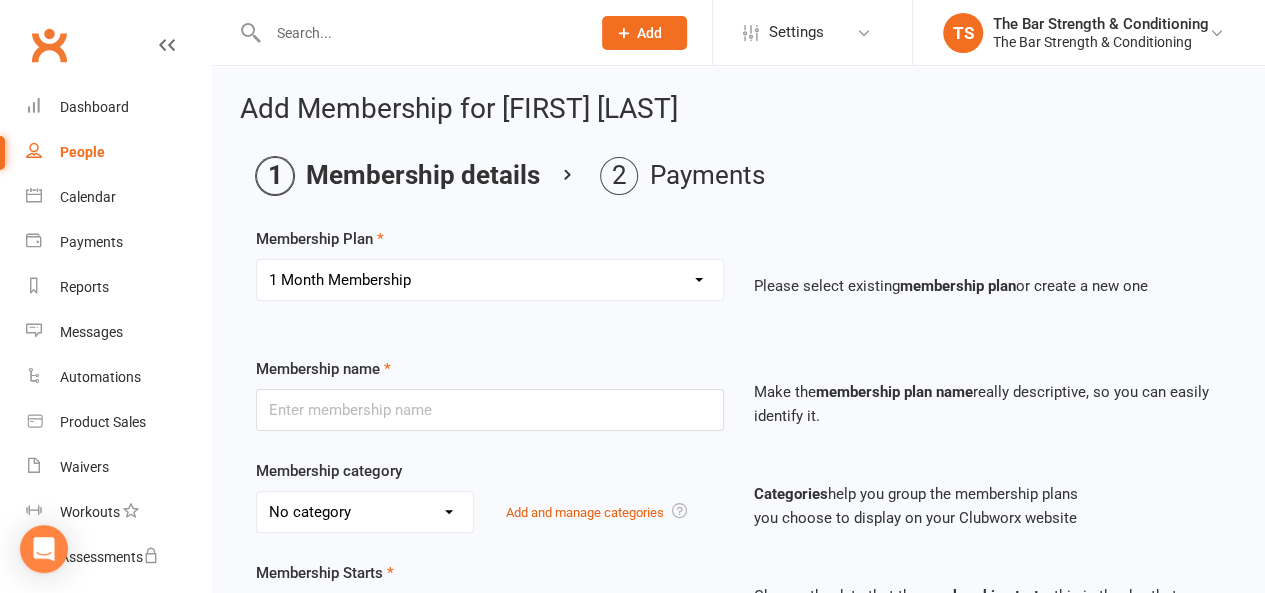 click on "Select a membership plan Create new Membership Plan Single Drop-in Pass 5x Drop-in Pass 1 Month Membership VIP - FREE Single Class Pass 5x Class Pass 10x Class Pass Single Kickboxing/BJJ Workshop Fee" at bounding box center [490, 280] 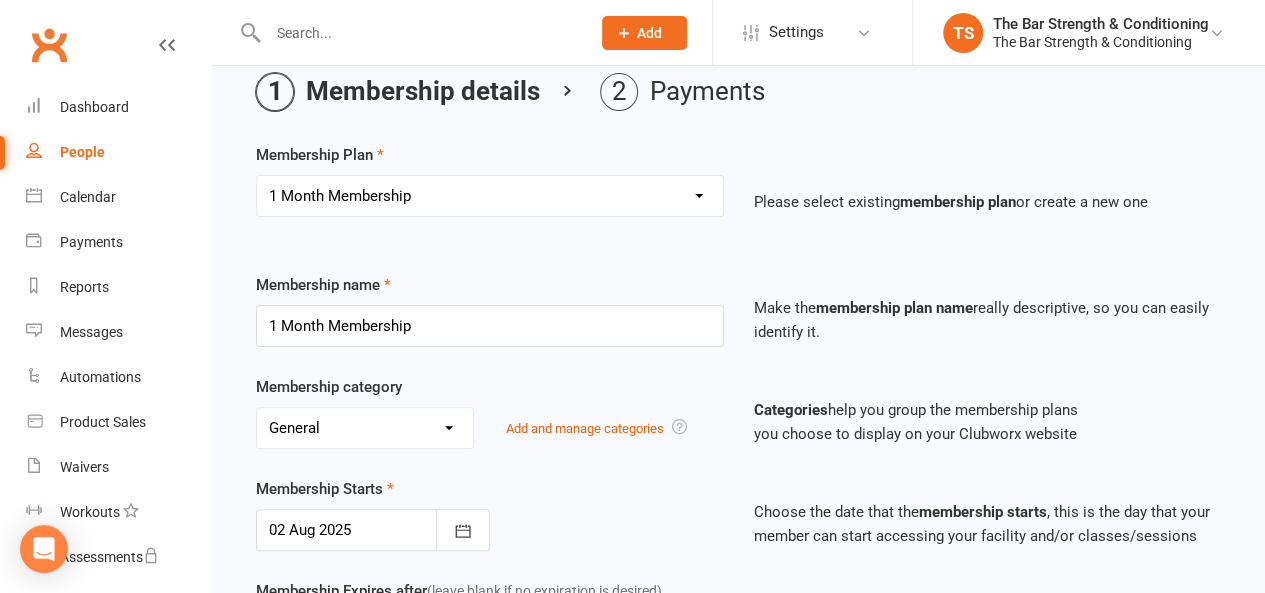 scroll, scrollTop: 200, scrollLeft: 0, axis: vertical 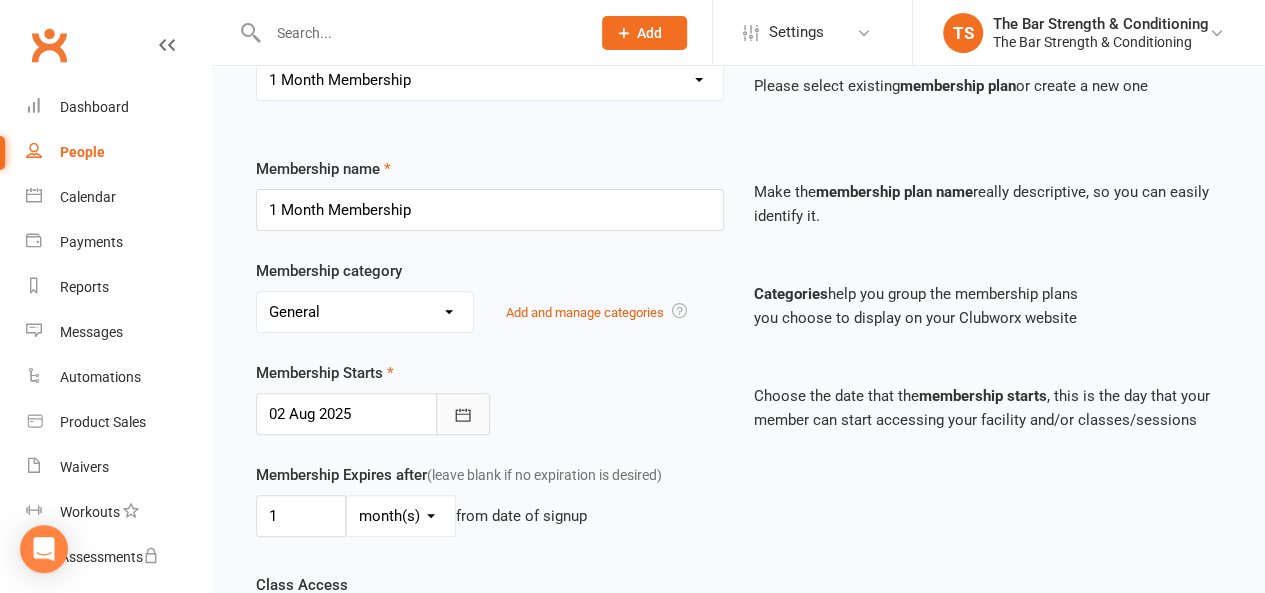 click 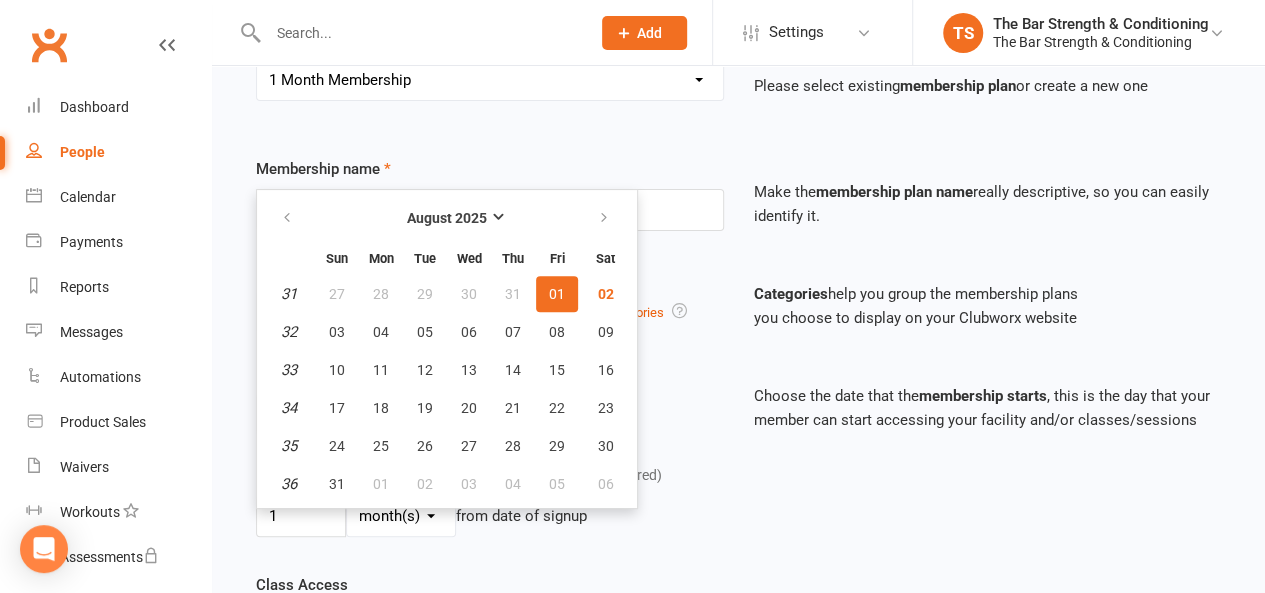 click on "01" at bounding box center [557, 294] 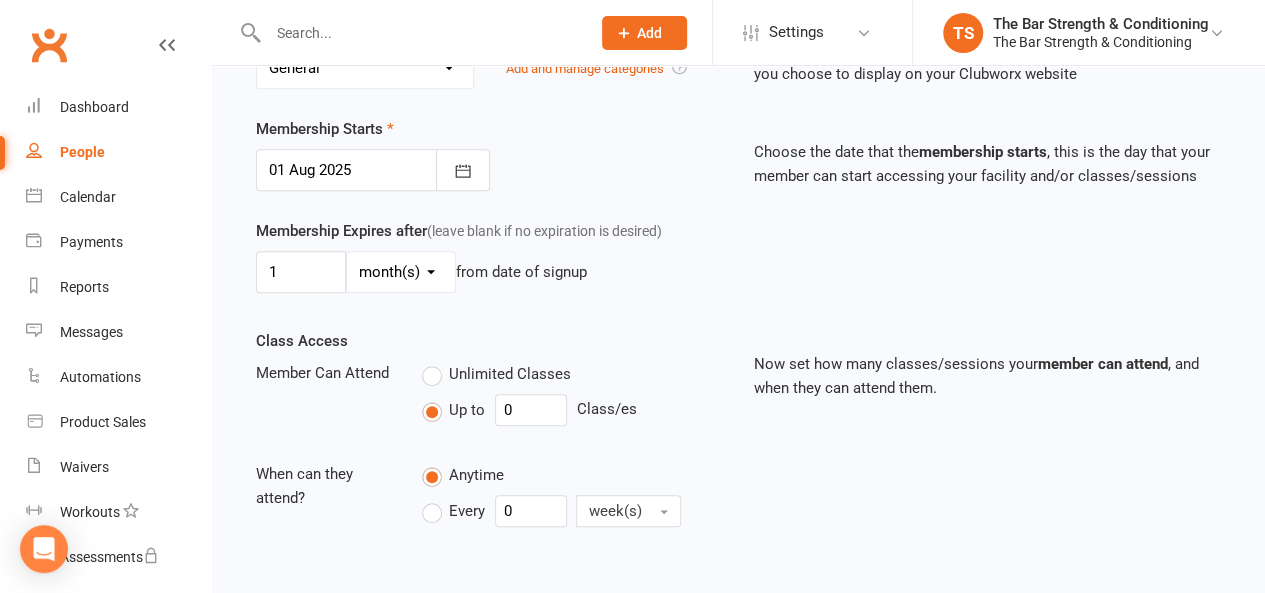 scroll, scrollTop: 648, scrollLeft: 0, axis: vertical 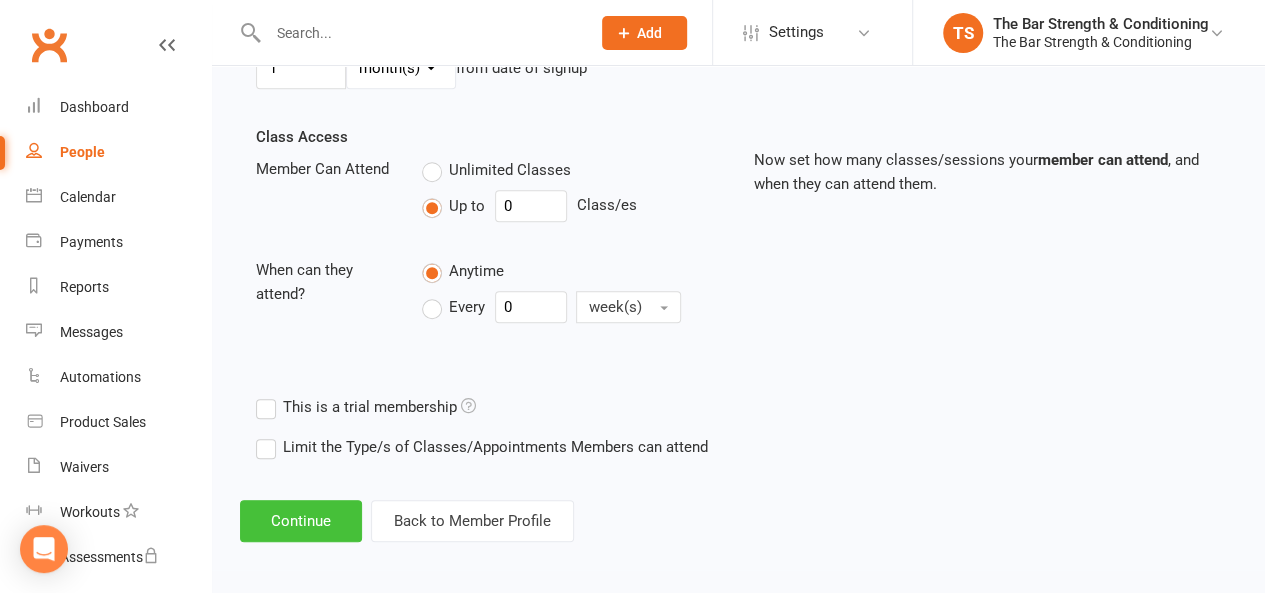 click on "Continue" at bounding box center (301, 521) 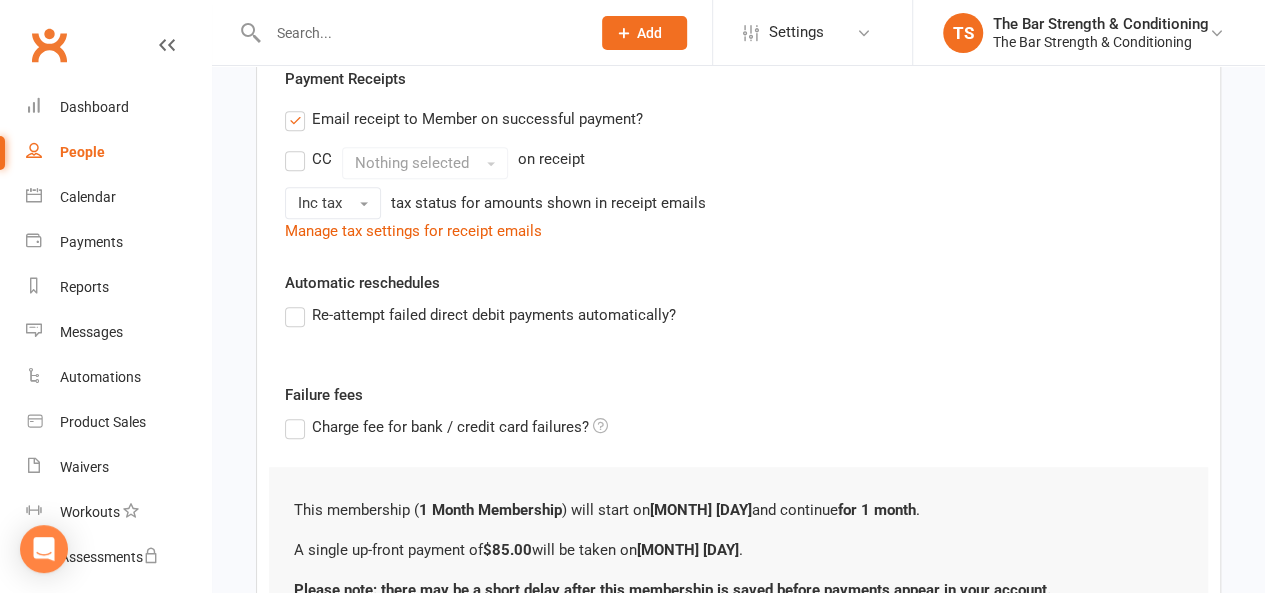 scroll, scrollTop: 655, scrollLeft: 0, axis: vertical 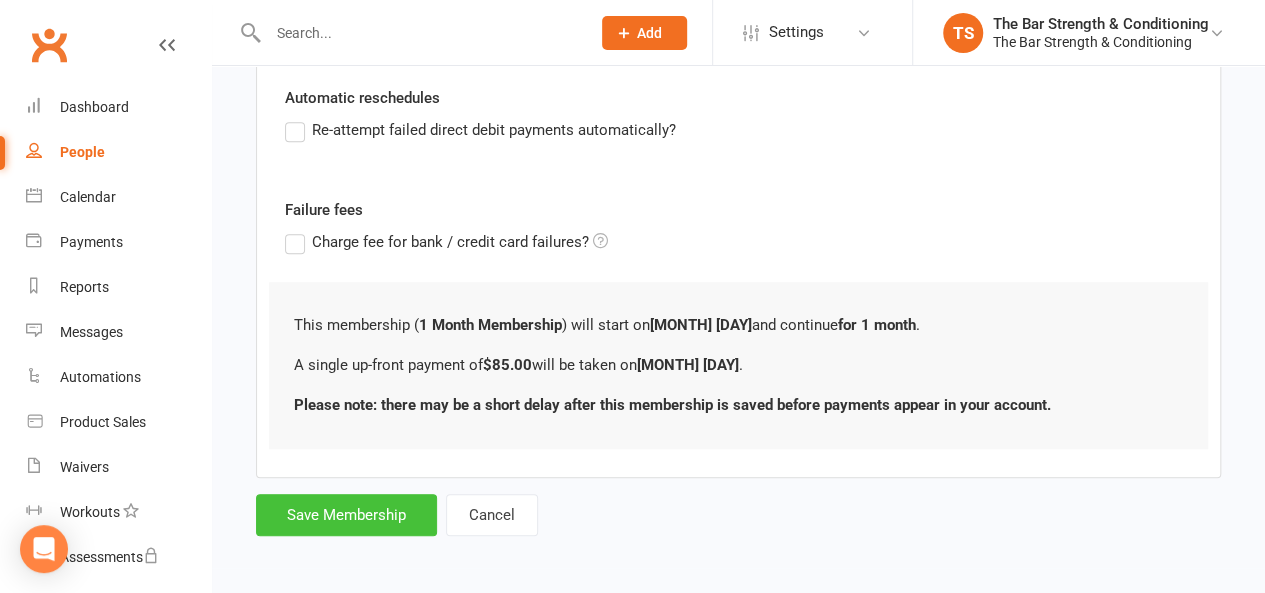 click on "Save Membership" at bounding box center [346, 515] 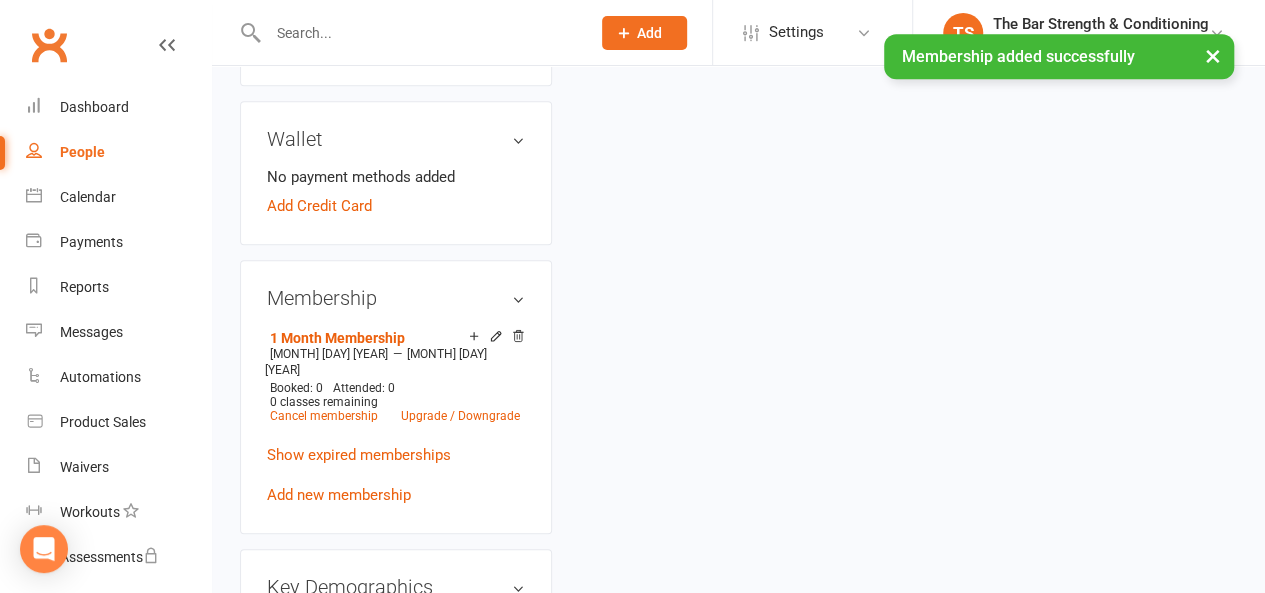 scroll, scrollTop: 0, scrollLeft: 0, axis: both 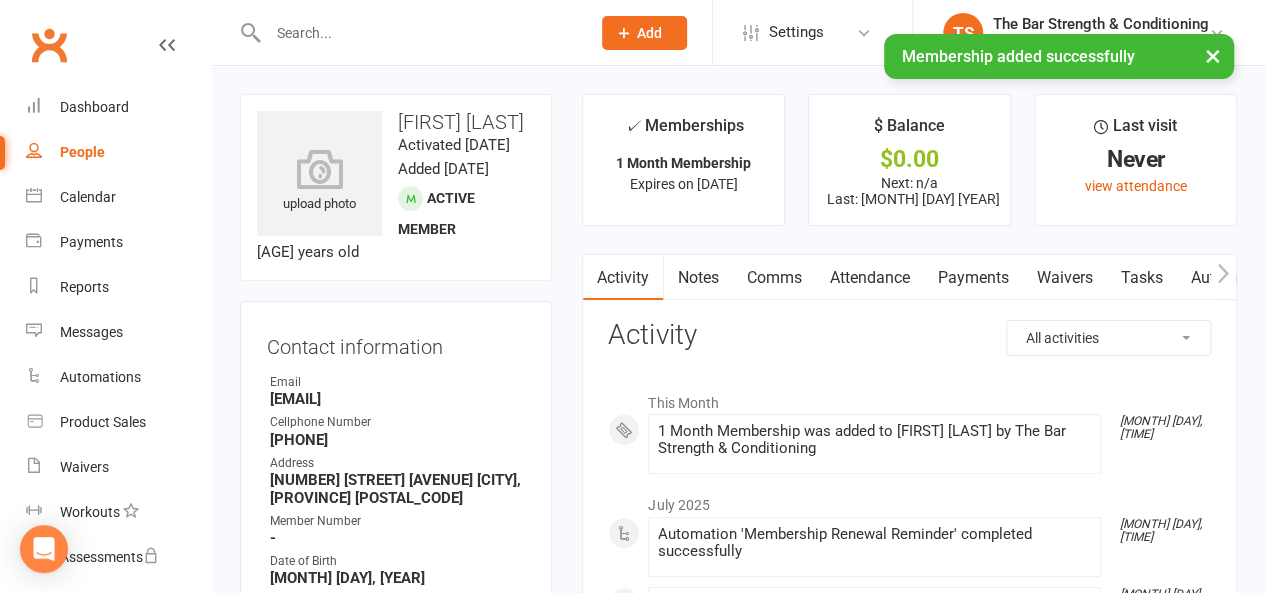 click at bounding box center [419, 33] 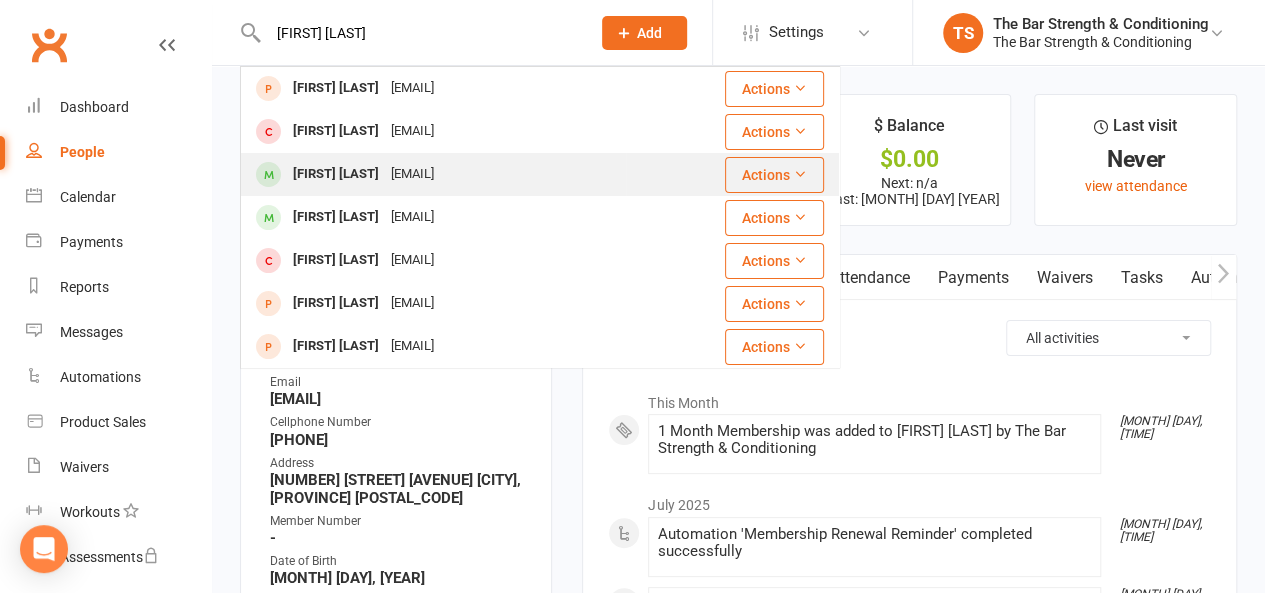 type on "[FIRST] [LAST]" 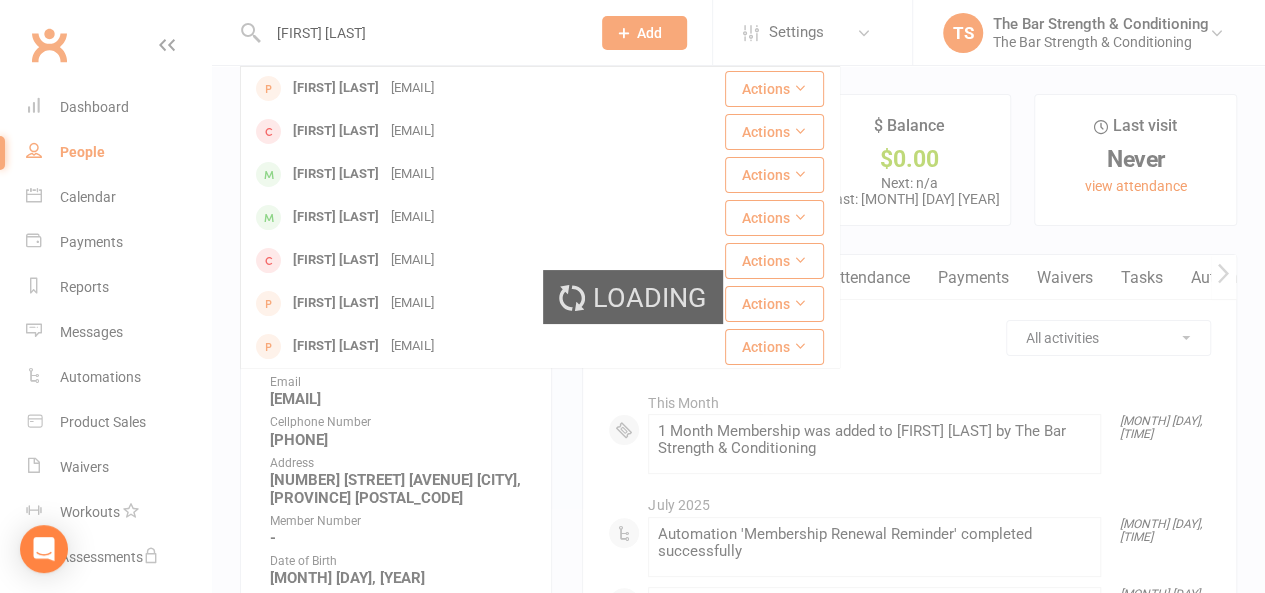 type 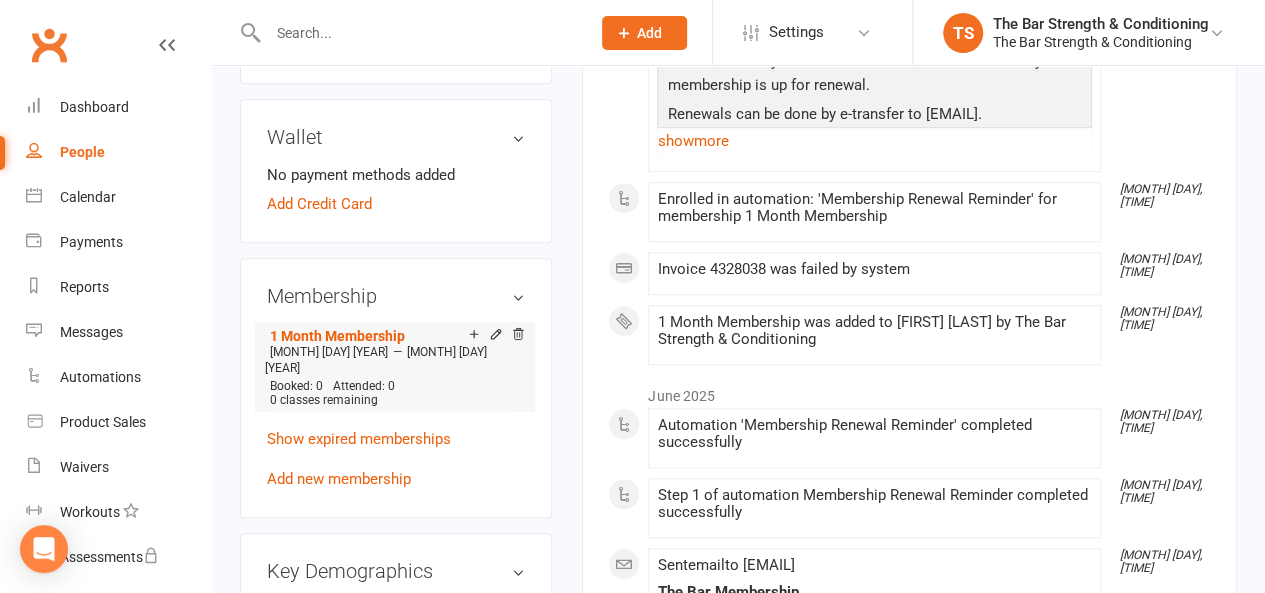 scroll, scrollTop: 700, scrollLeft: 0, axis: vertical 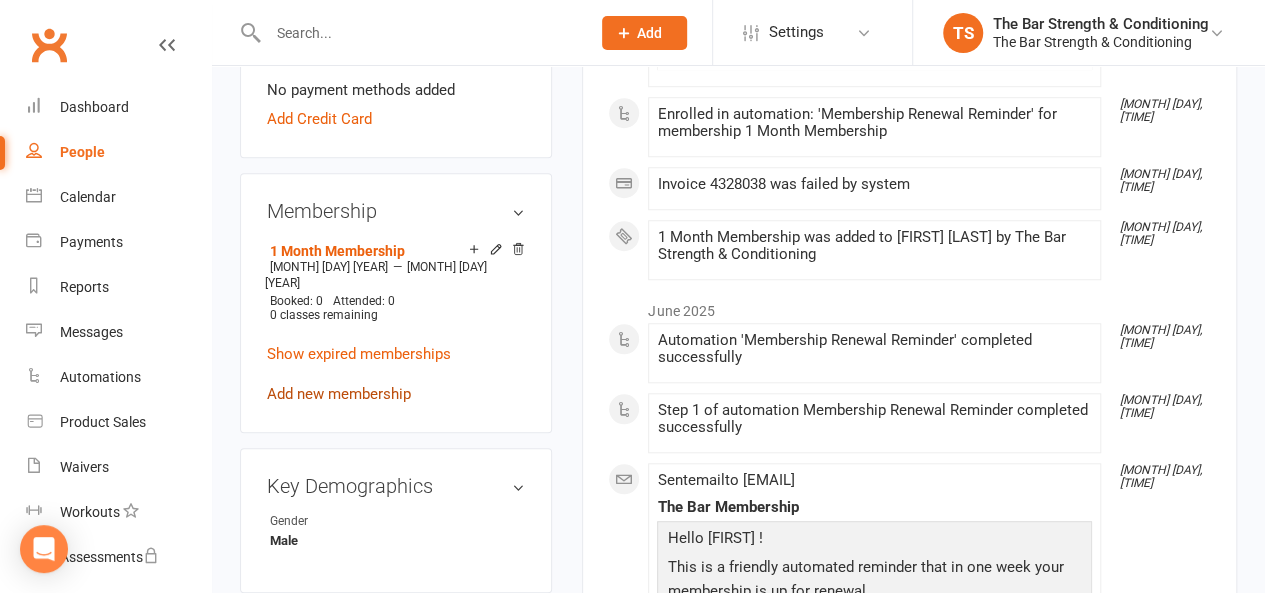 click on "Add new membership" at bounding box center (339, 394) 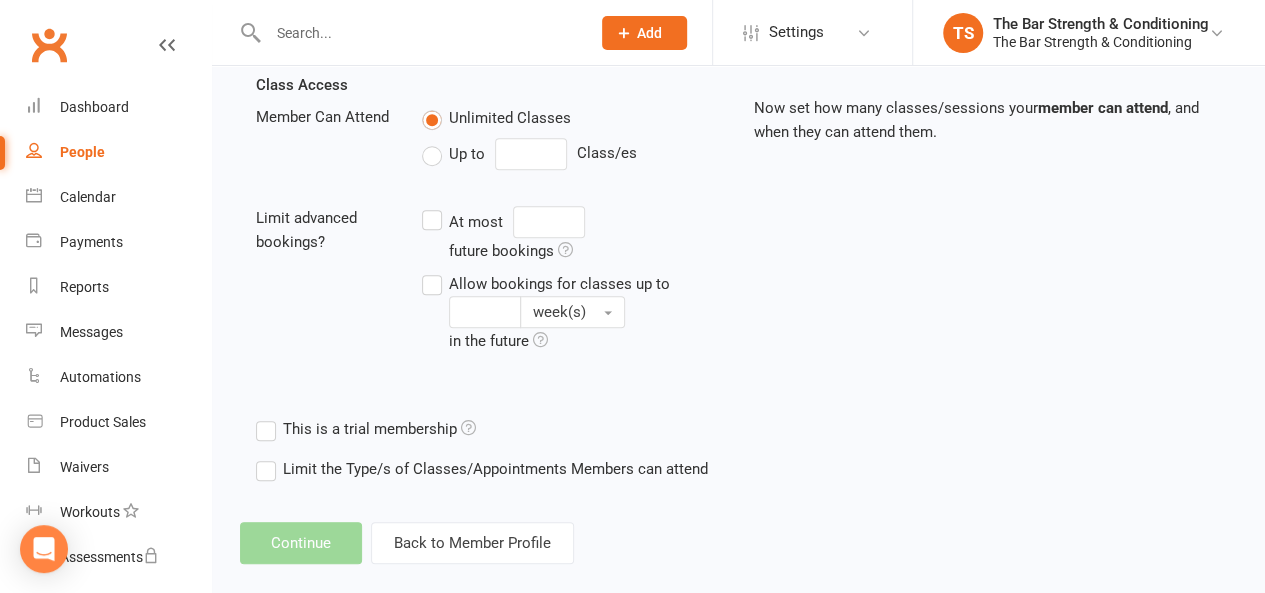 scroll, scrollTop: 0, scrollLeft: 0, axis: both 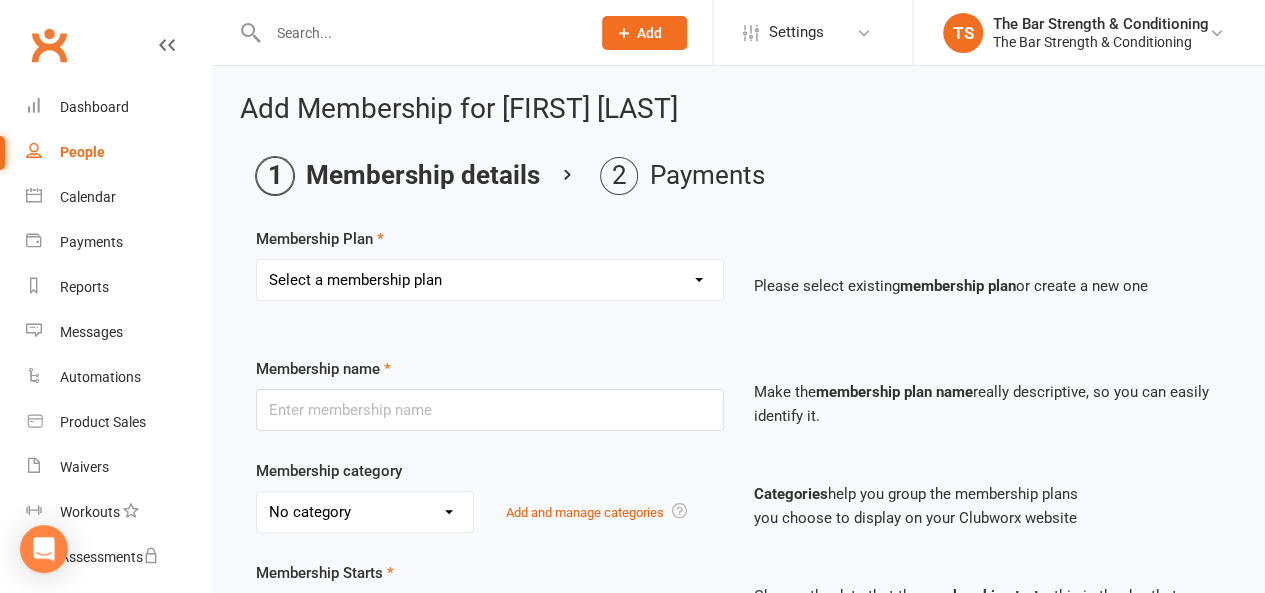 click on "Select a membership plan Create new Membership Plan Single Drop-in Pass 5x Drop-in Pass 1 Month Membership VIP - FREE Single Class Pass 5x Class Pass 10x Class Pass Single Kickboxing/BJJ Workshop Fee" at bounding box center [490, 294] 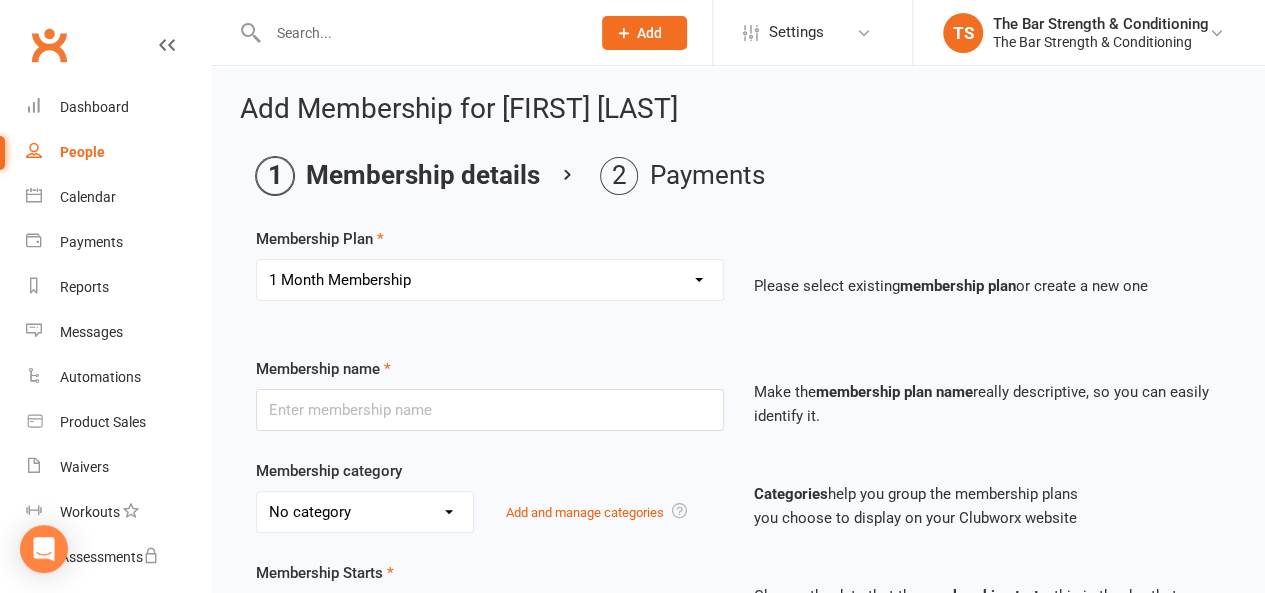 click on "Select a membership plan Create new Membership Plan Single Drop-in Pass 5x Drop-in Pass 1 Month Membership VIP - FREE Single Class Pass 5x Class Pass 10x Class Pass Single Kickboxing/BJJ Workshop Fee" at bounding box center (490, 280) 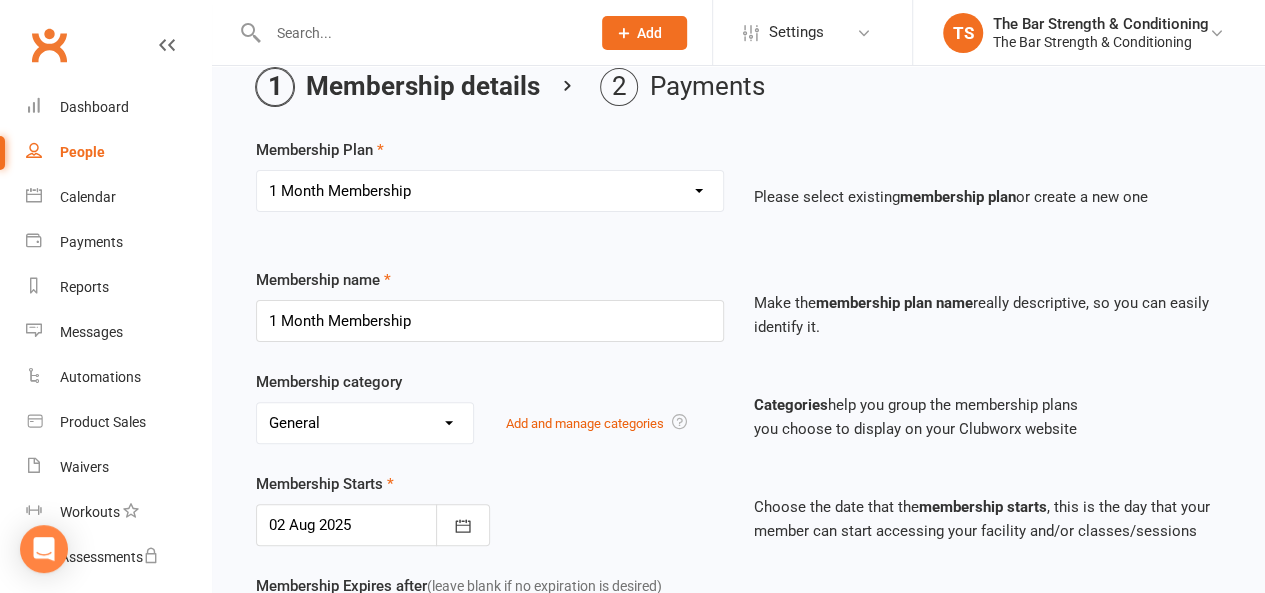scroll, scrollTop: 200, scrollLeft: 0, axis: vertical 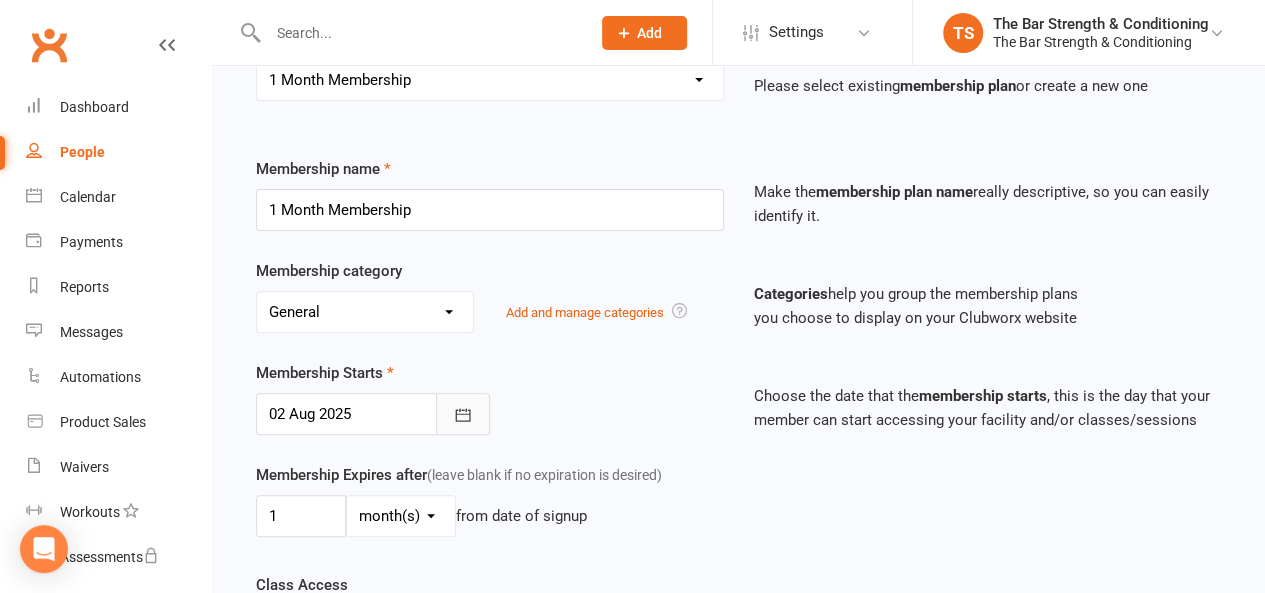 click 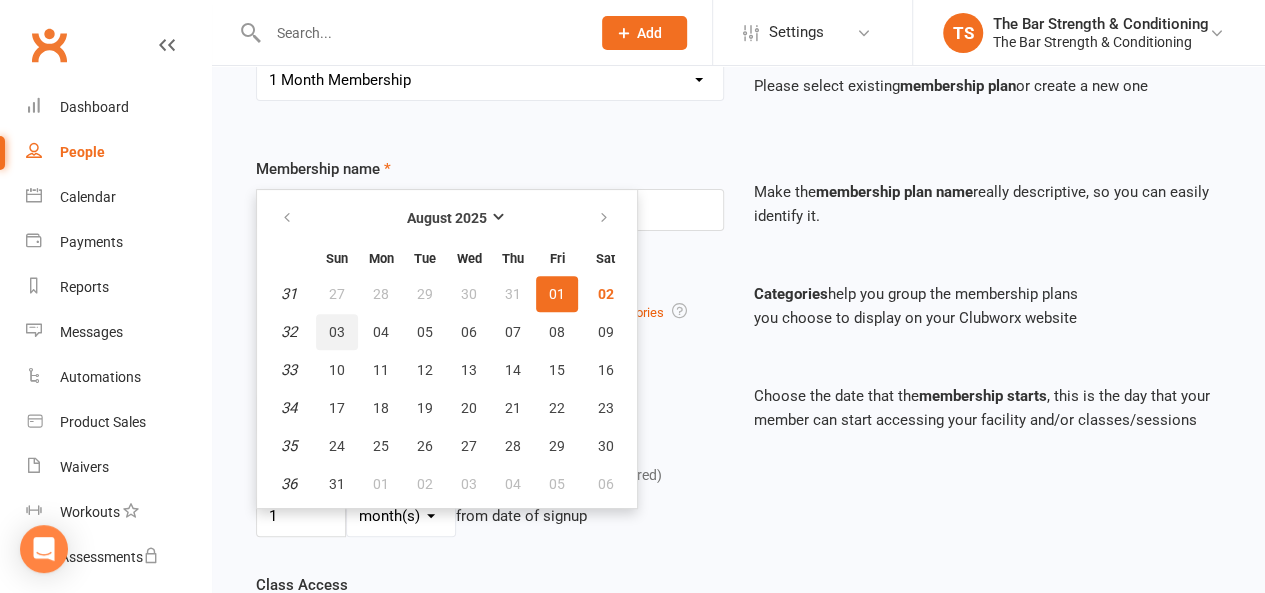 click on "03" at bounding box center [337, 332] 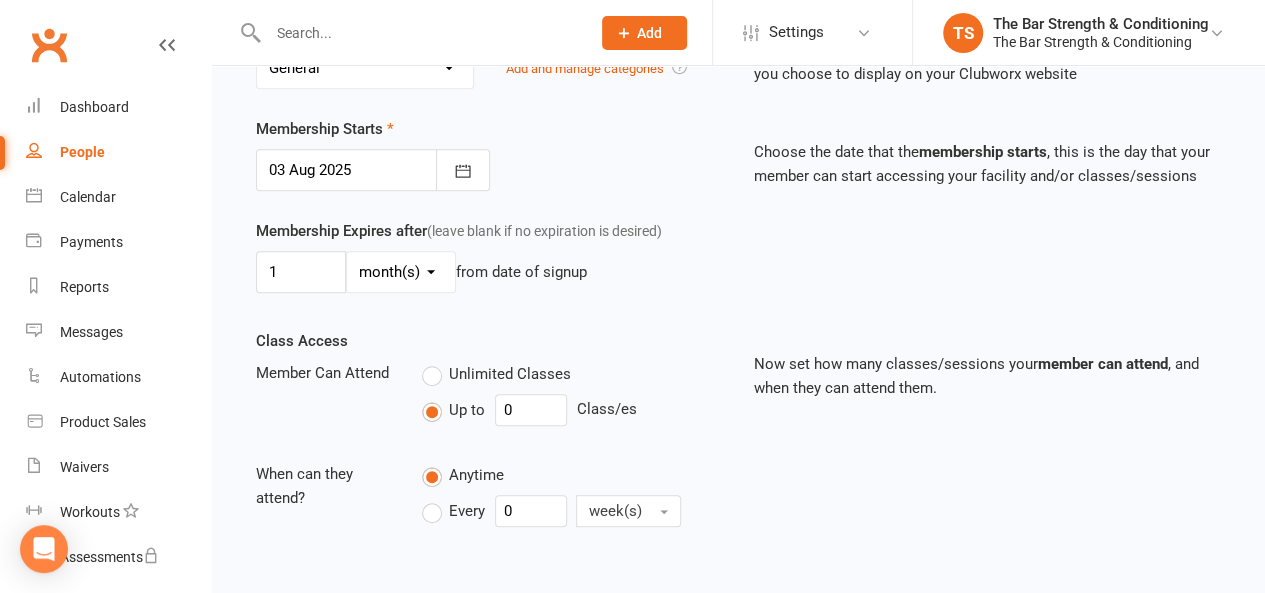 scroll, scrollTop: 648, scrollLeft: 0, axis: vertical 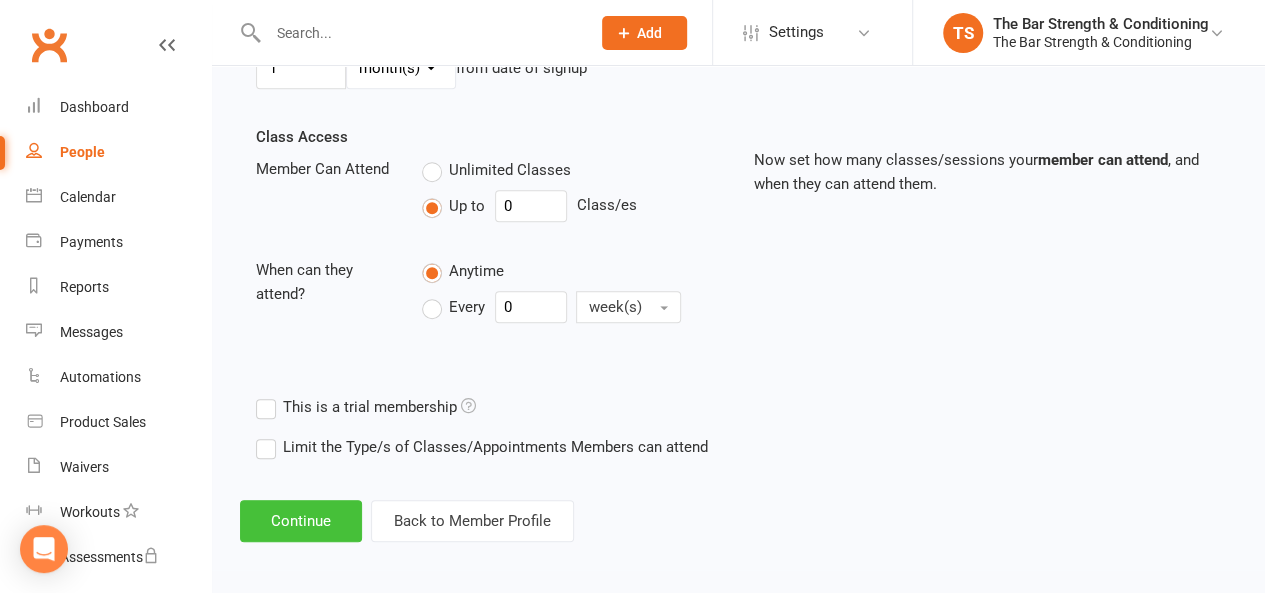 click on "Continue" at bounding box center [301, 521] 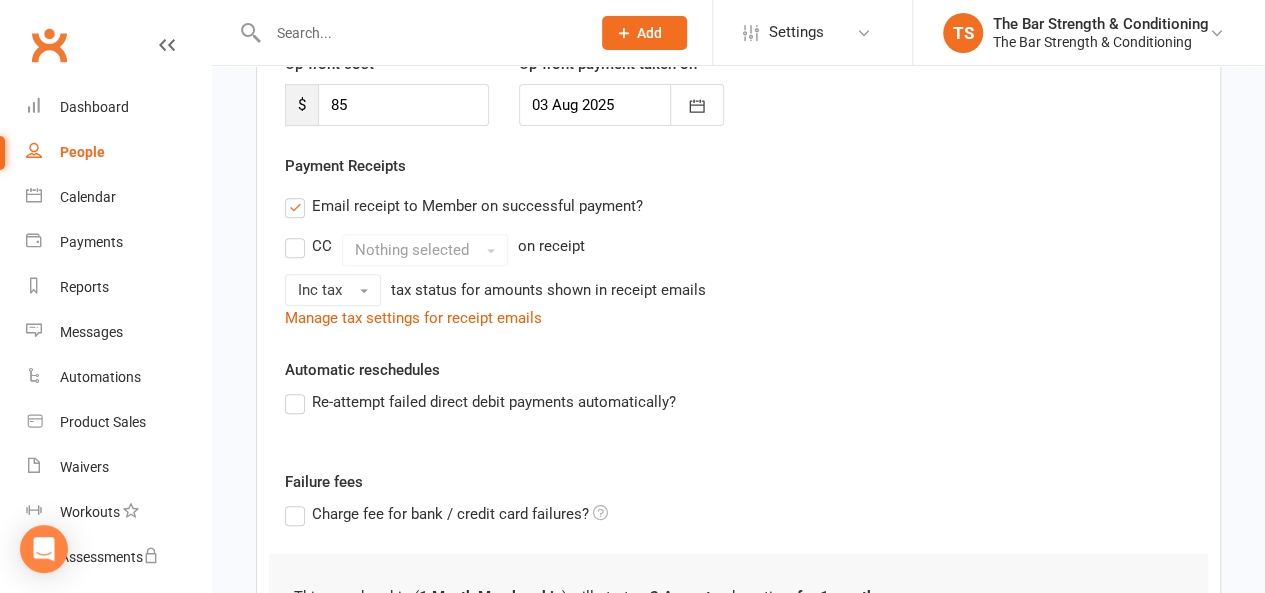 scroll, scrollTop: 572, scrollLeft: 0, axis: vertical 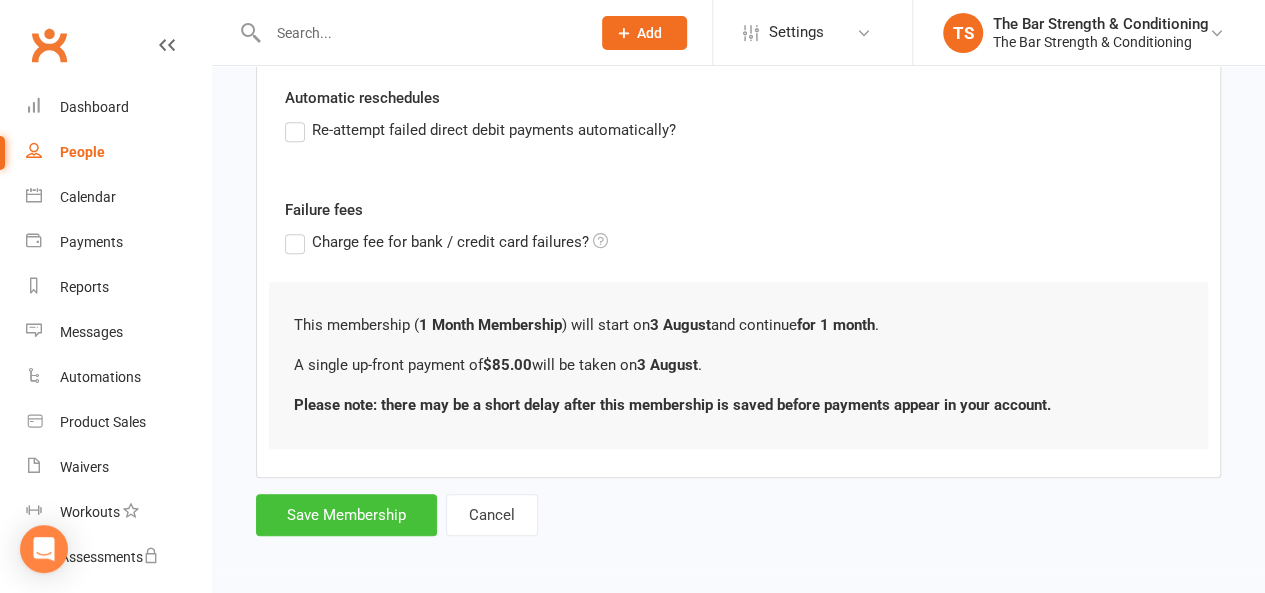 click on "Save Membership" at bounding box center (346, 515) 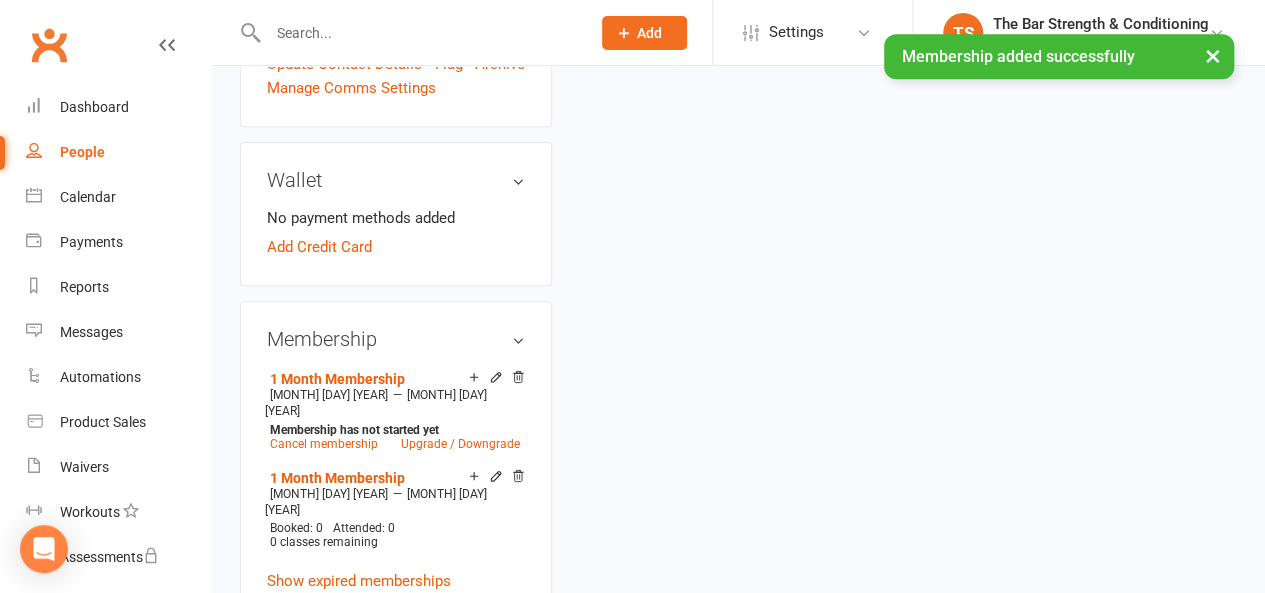 scroll, scrollTop: 0, scrollLeft: 0, axis: both 